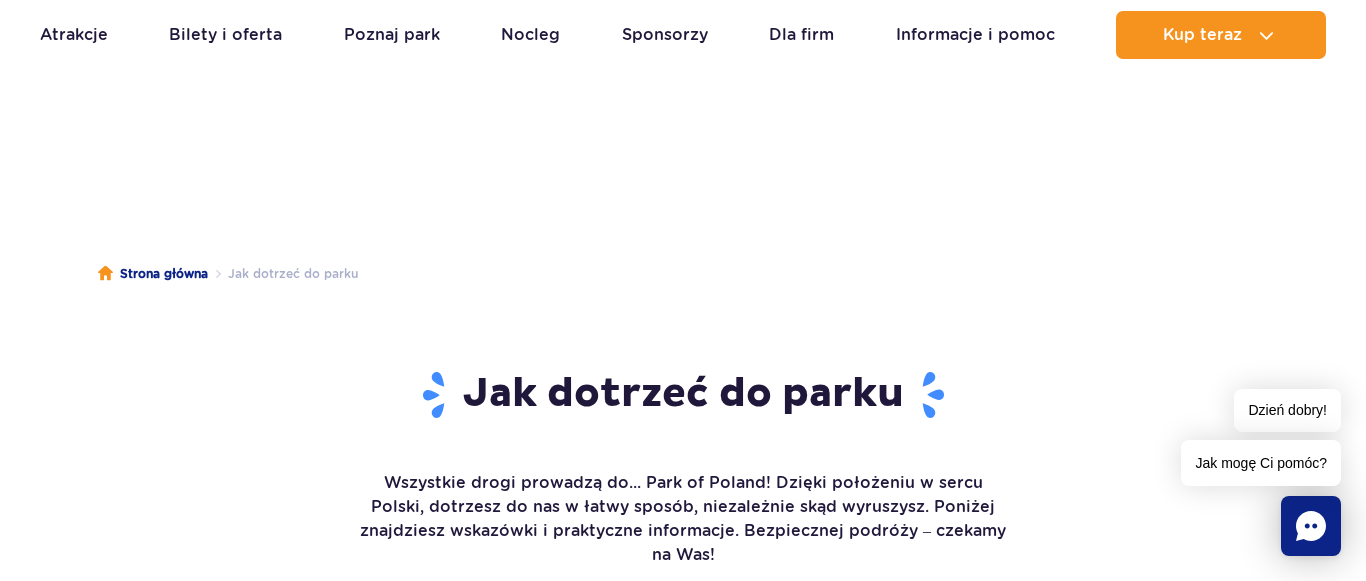 scroll, scrollTop: 408, scrollLeft: 0, axis: vertical 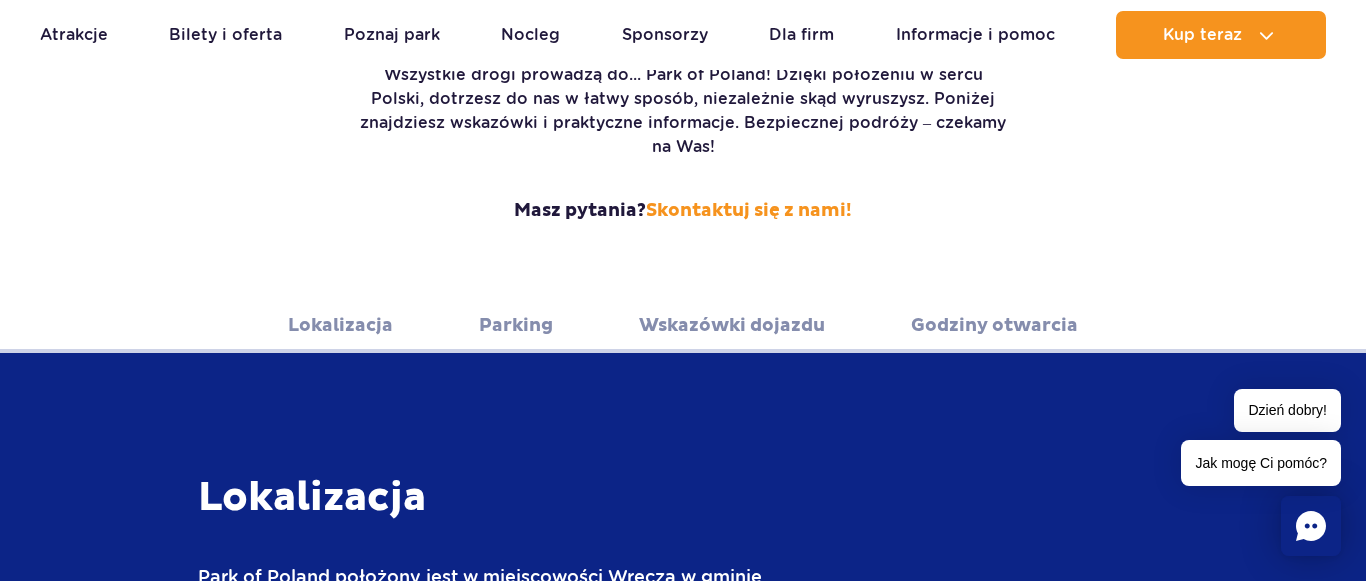 click on "Wskazówki dojazdu" at bounding box center (732, 325) 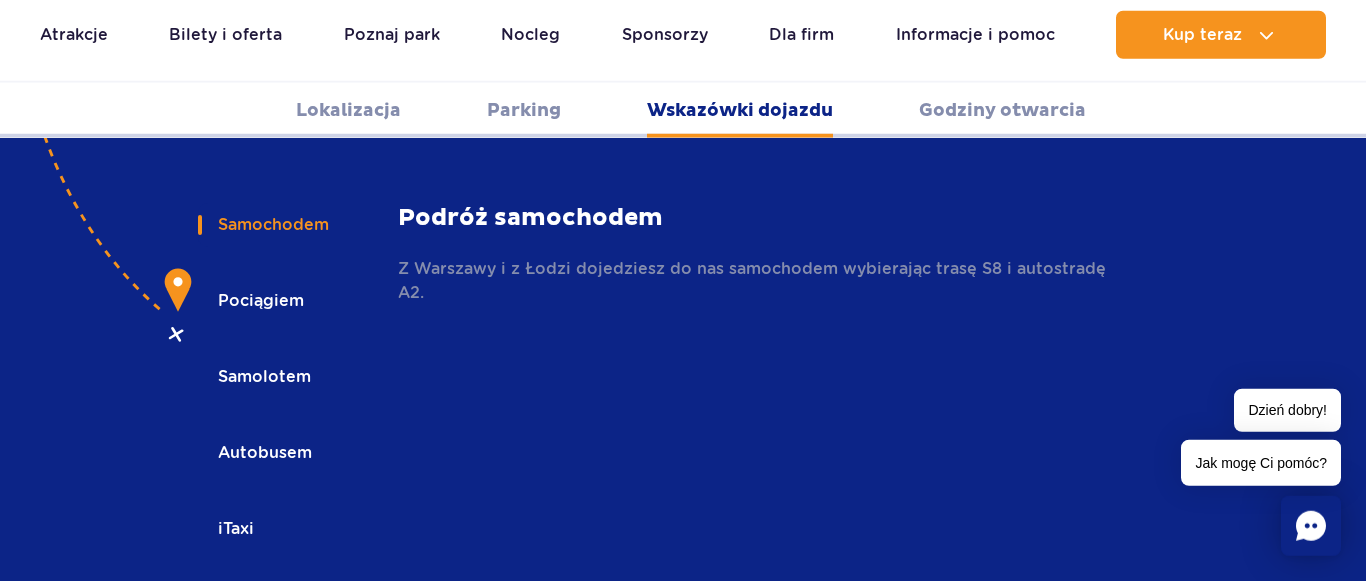 scroll, scrollTop: 2865, scrollLeft: 0, axis: vertical 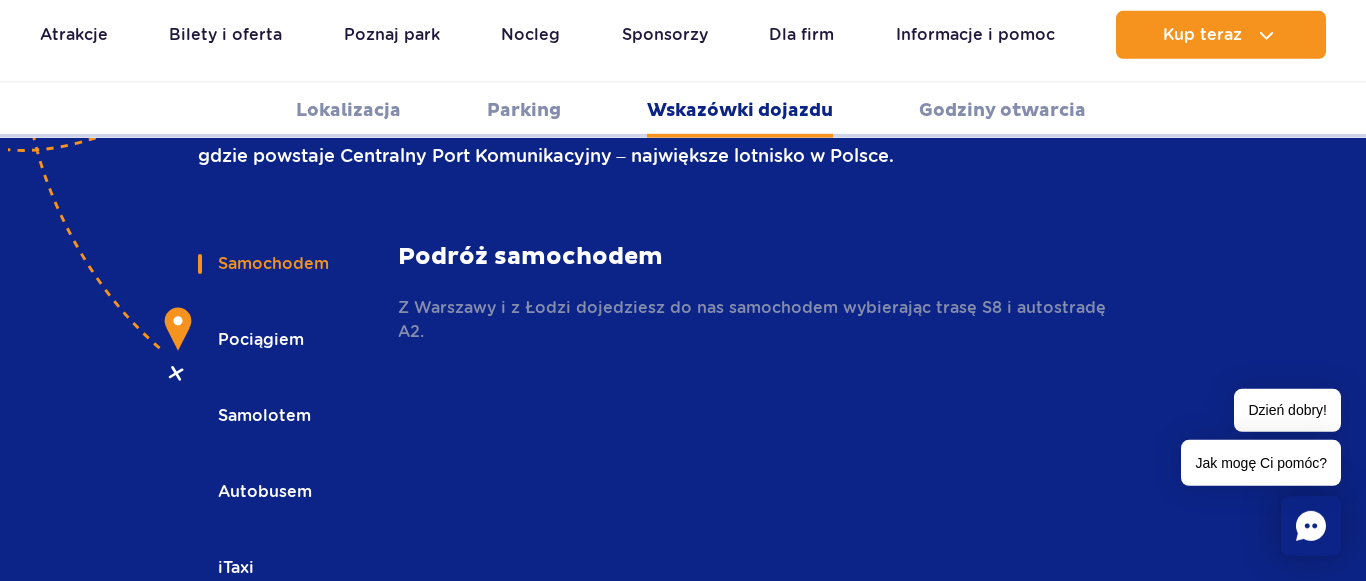 click on "Pociągiem" at bounding box center [259, 340] 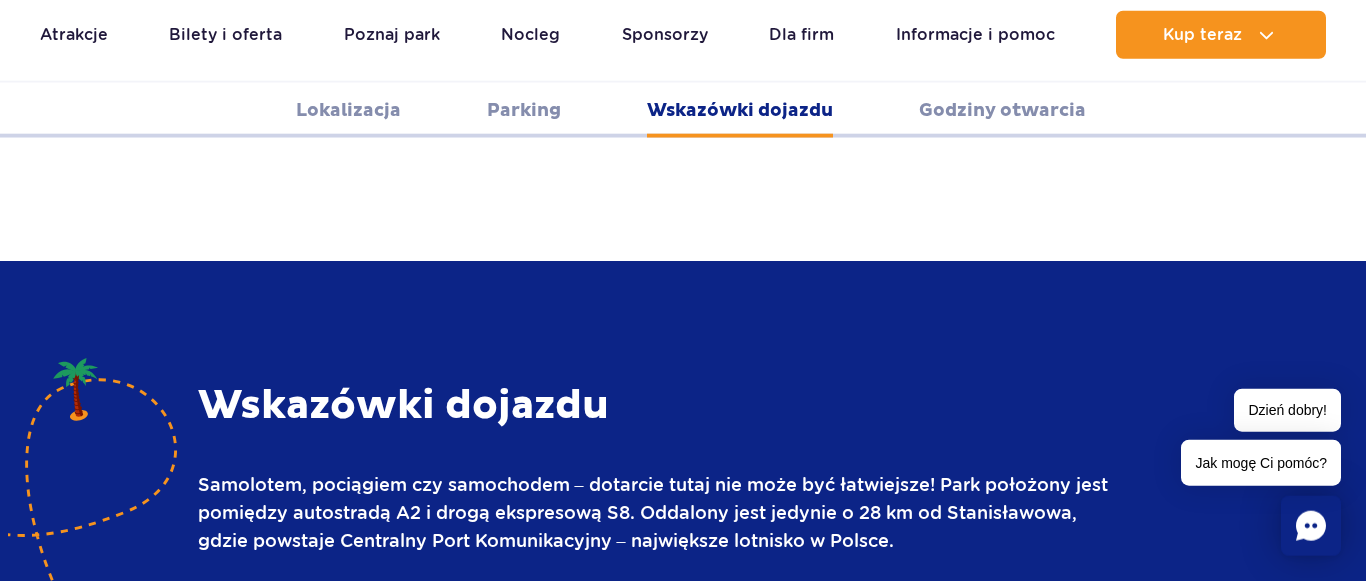 scroll, scrollTop: 2457, scrollLeft: 0, axis: vertical 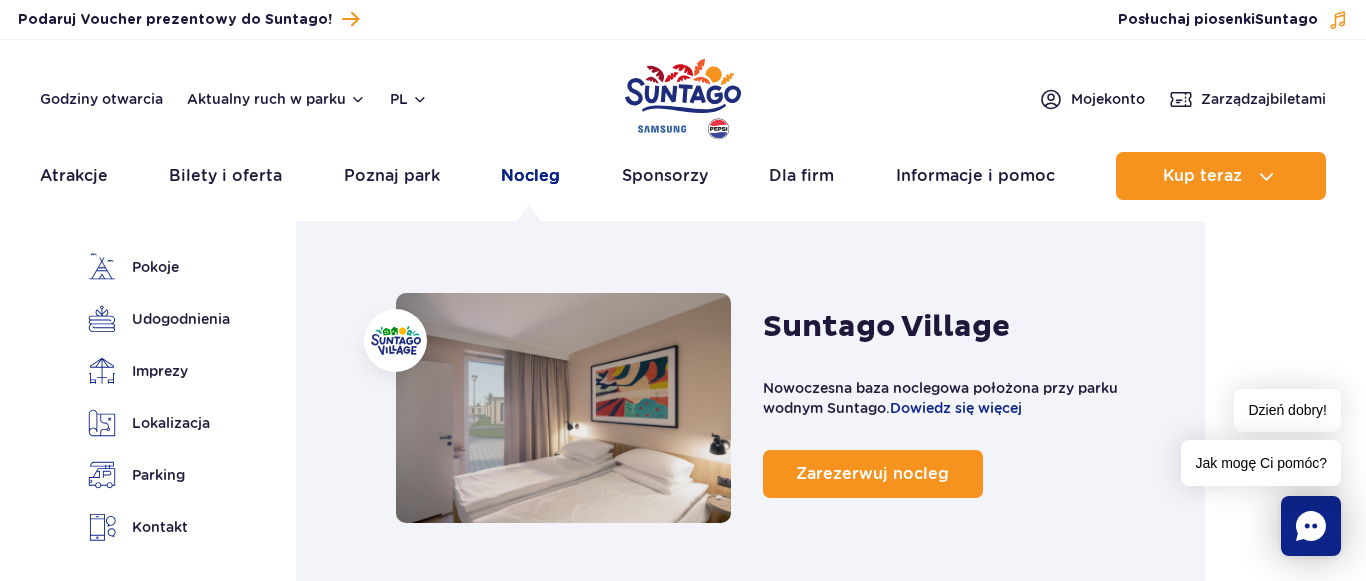 click on "Nocleg" at bounding box center [530, 176] 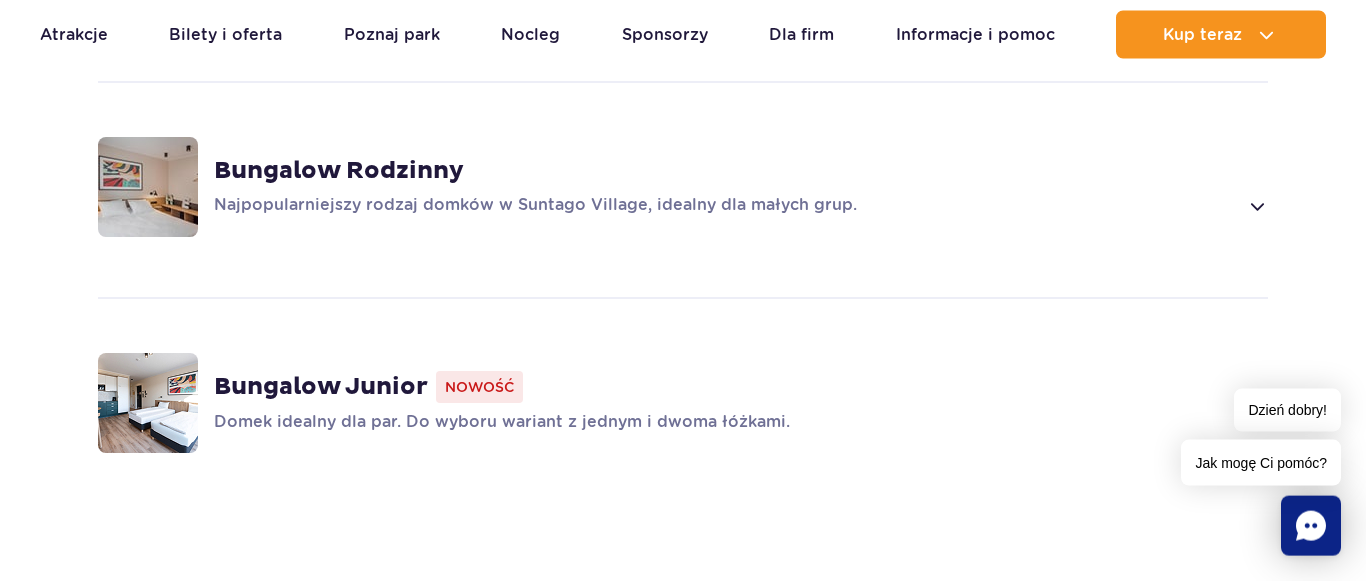 scroll, scrollTop: 1734, scrollLeft: 0, axis: vertical 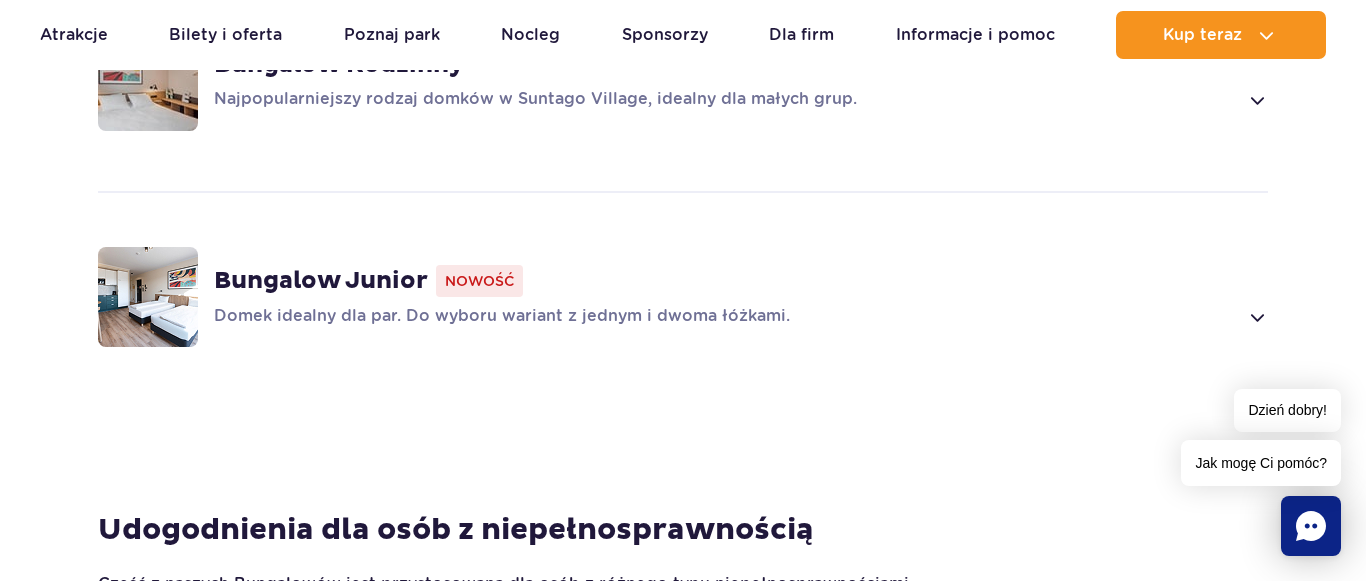 click on "Bungalow Junior" at bounding box center (321, 281) 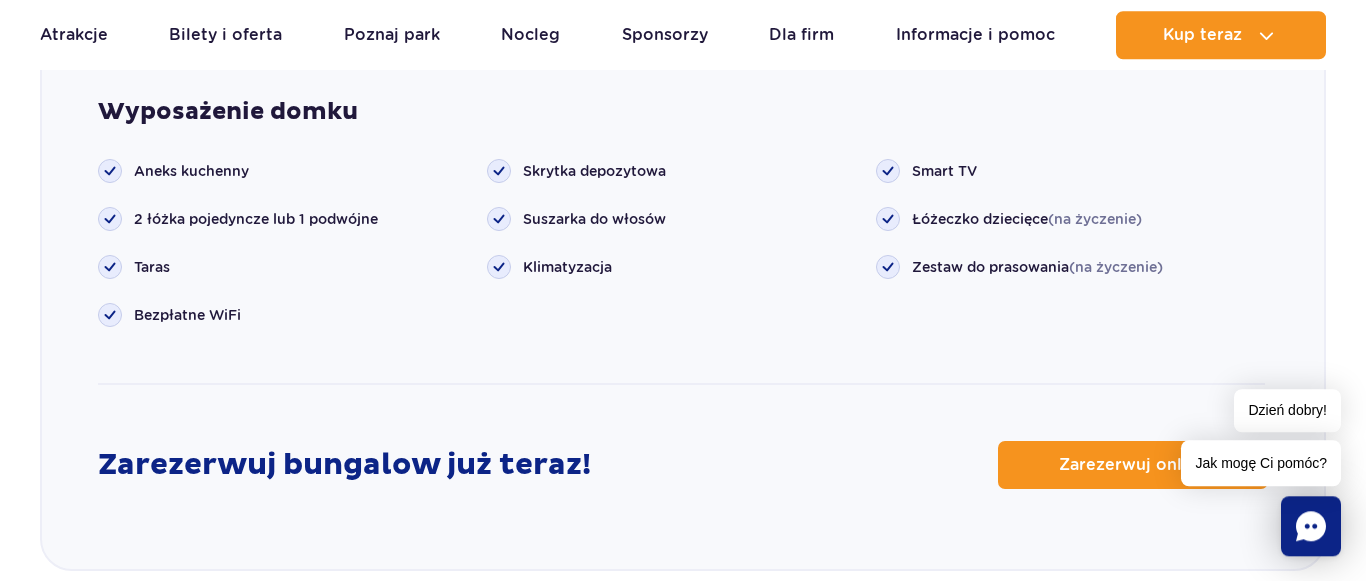 scroll, scrollTop: 2952, scrollLeft: 0, axis: vertical 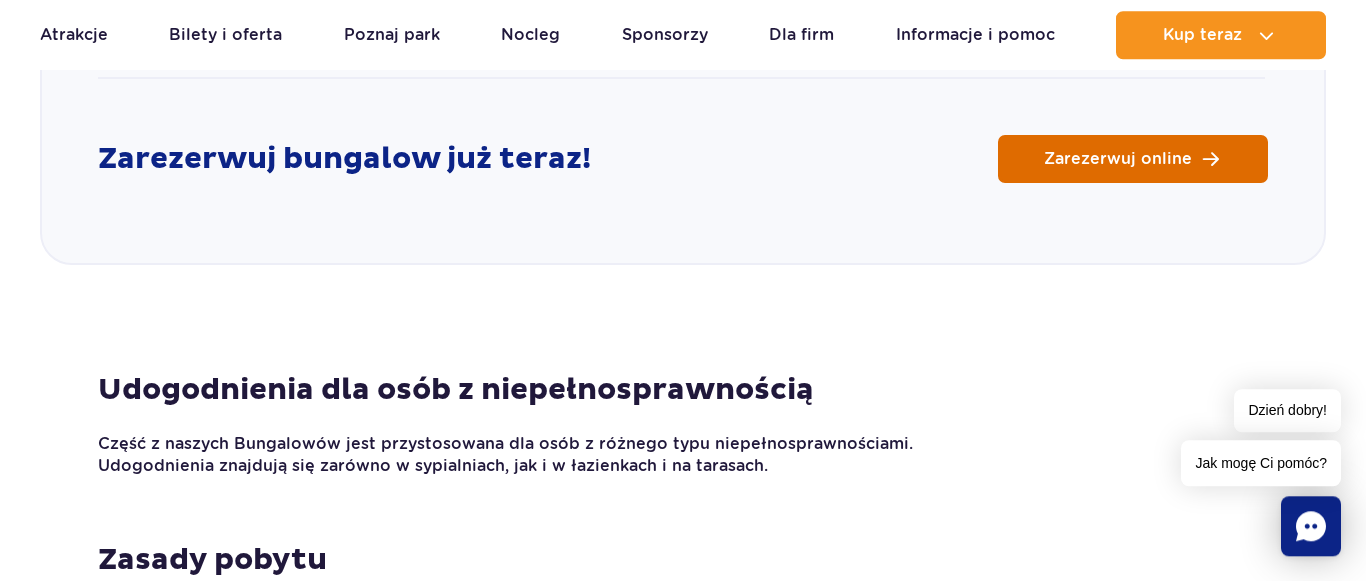 click on "Zarezerwuj online" at bounding box center [1133, 159] 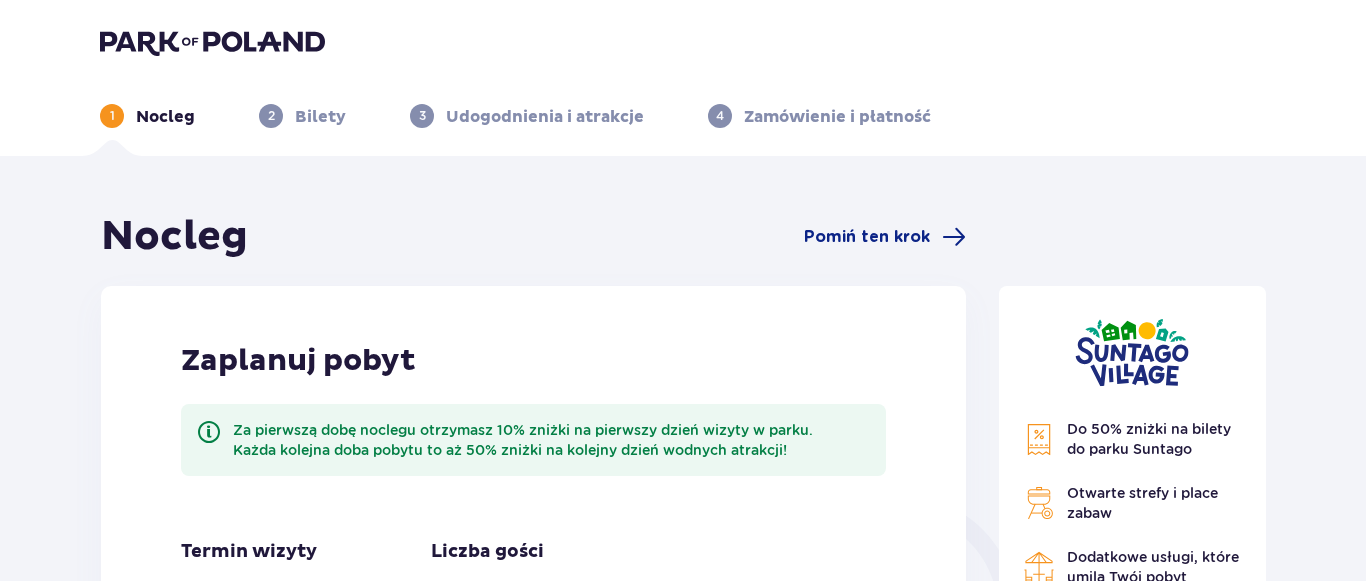 scroll, scrollTop: 306, scrollLeft: 0, axis: vertical 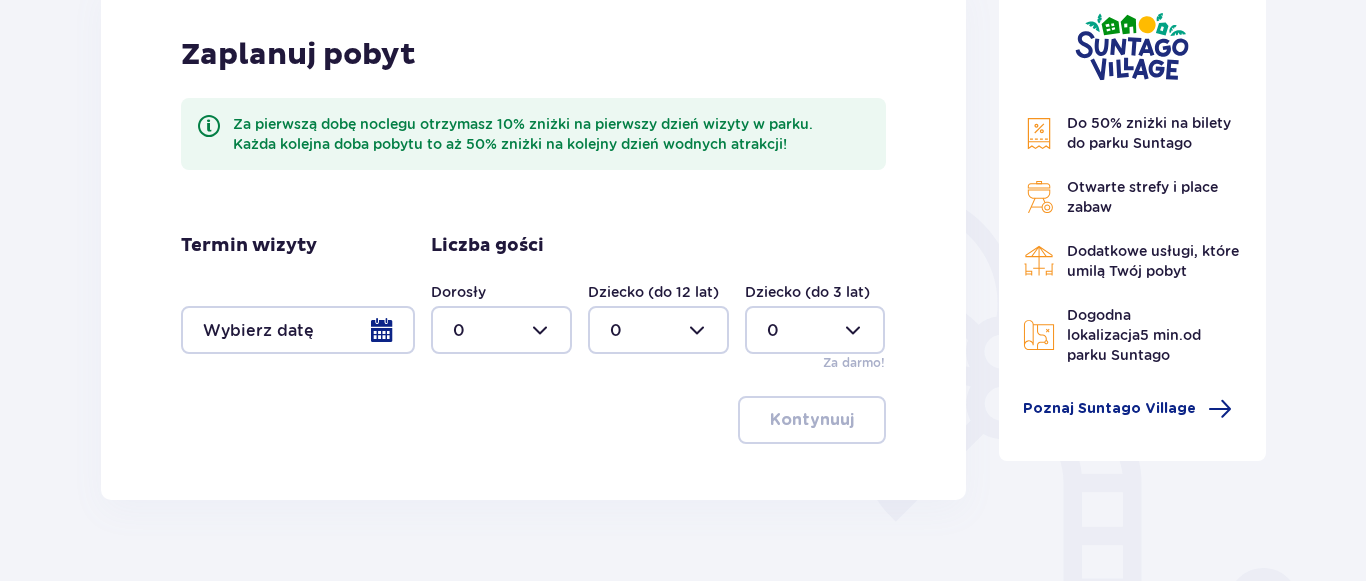 click at bounding box center [298, 330] 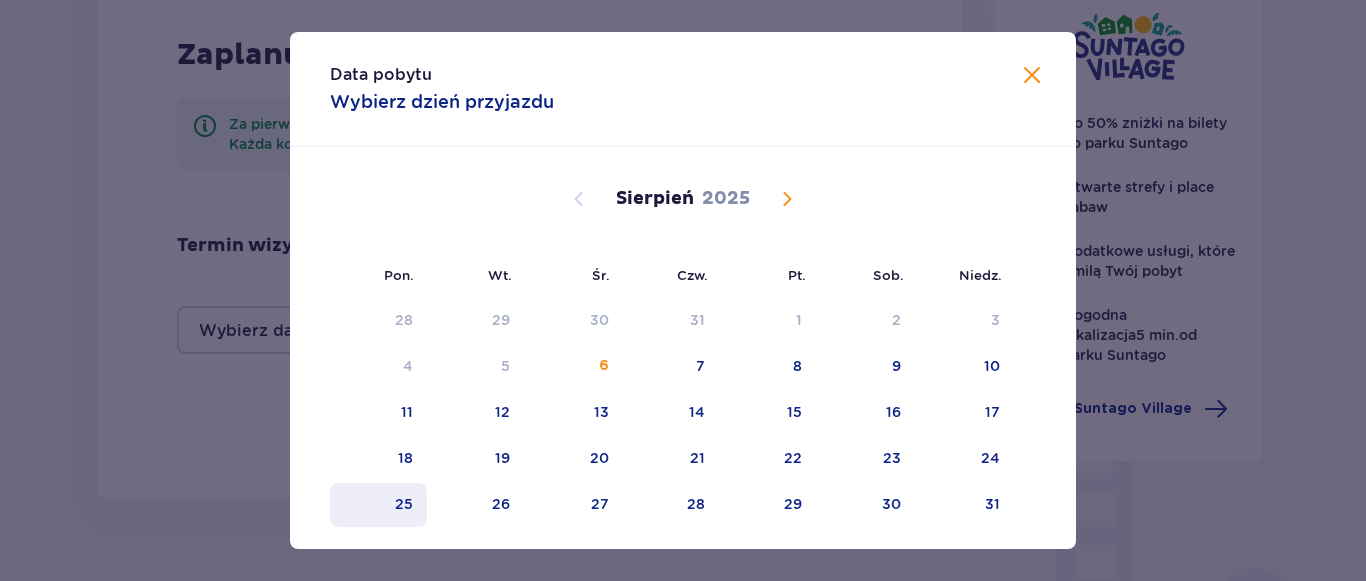 click on "25" at bounding box center (404, 504) 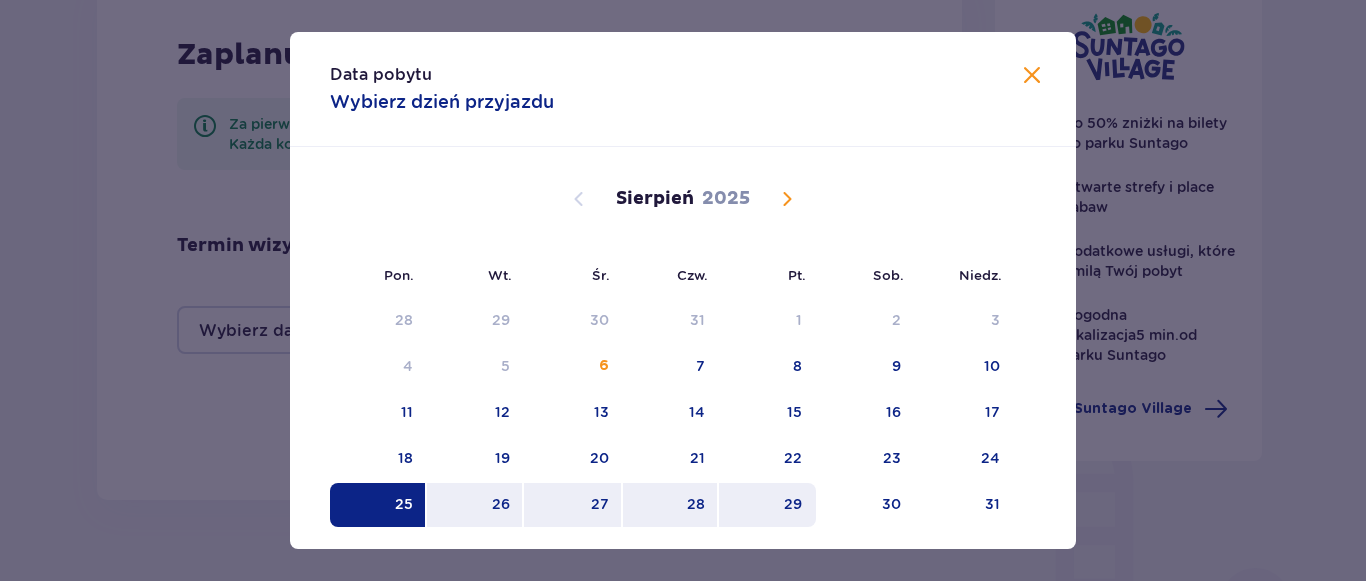 click on "29" at bounding box center [793, 504] 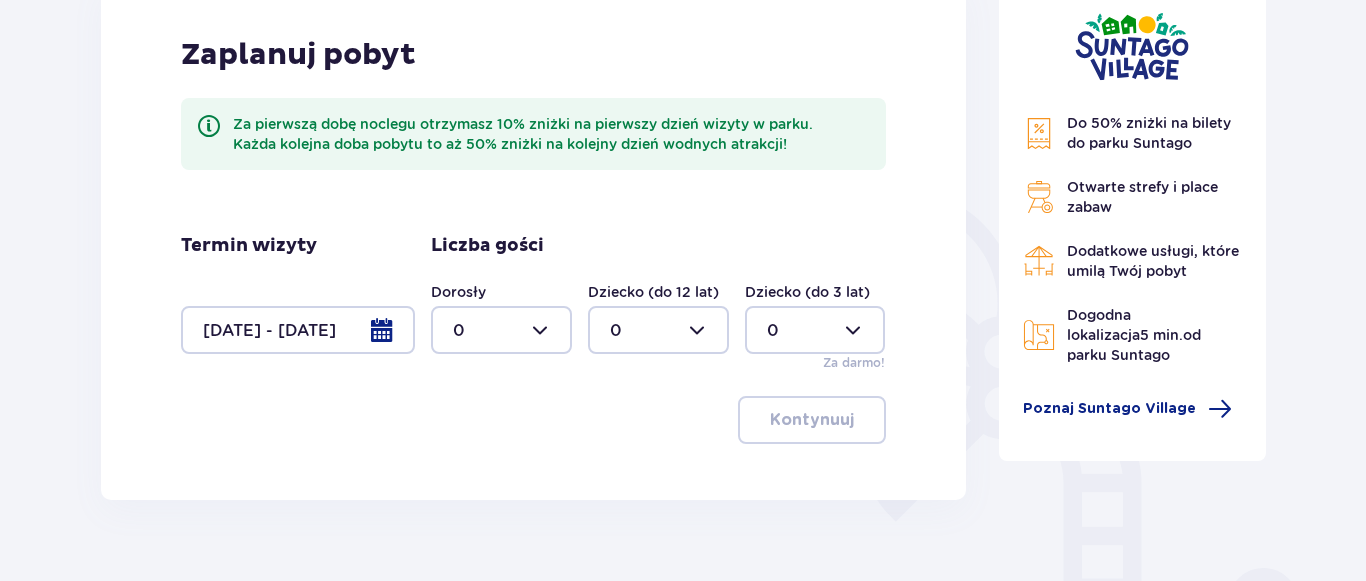 click at bounding box center (501, 330) 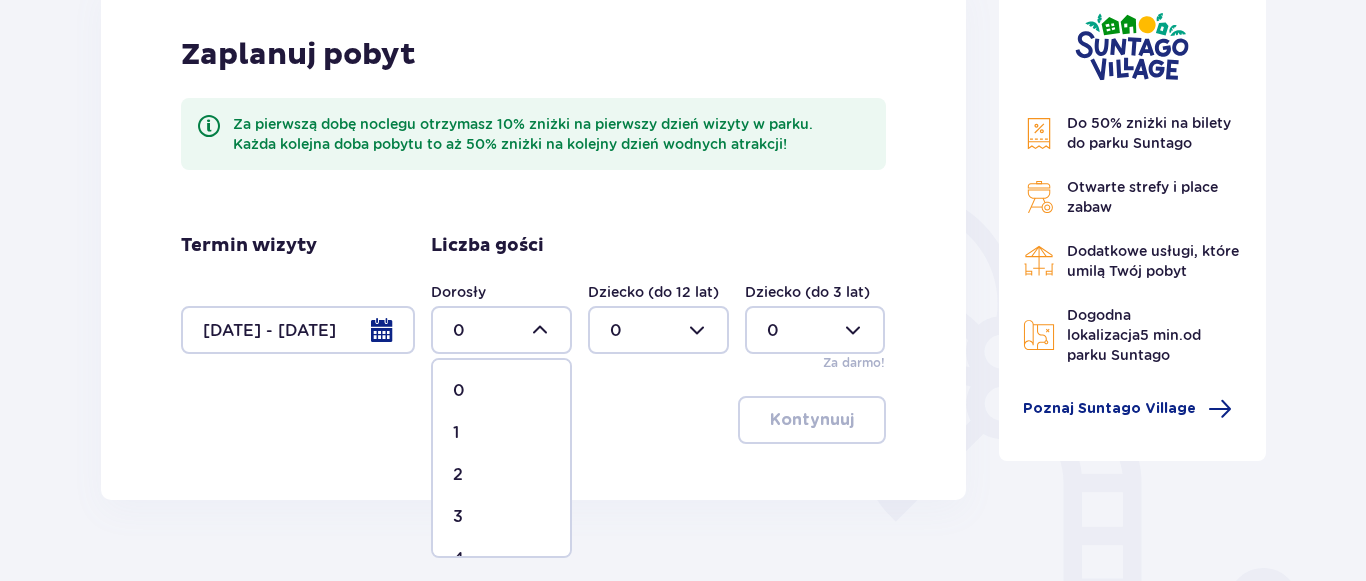 click on "1" at bounding box center (456, 433) 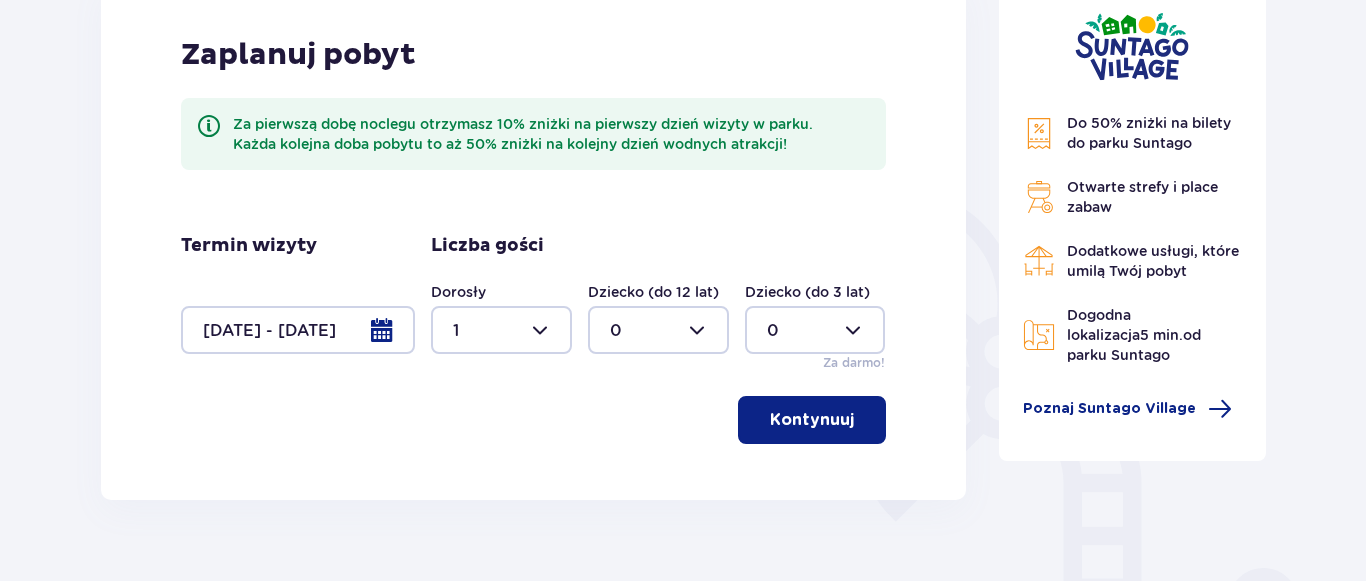 click at bounding box center [658, 330] 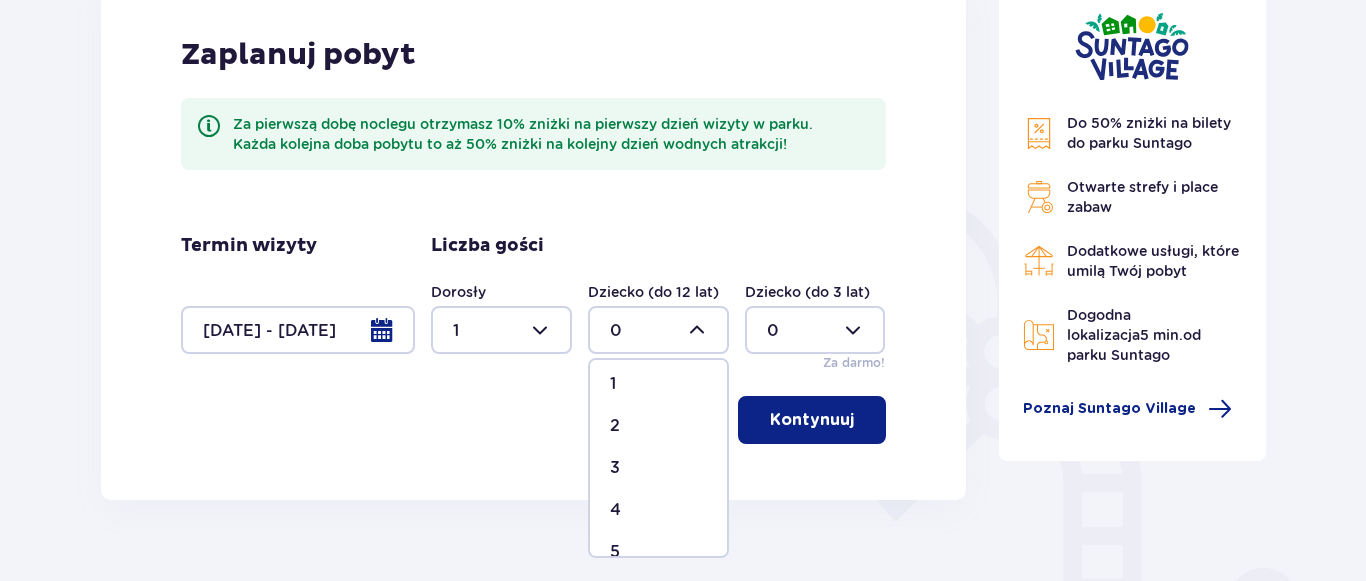 scroll, scrollTop: 0, scrollLeft: 0, axis: both 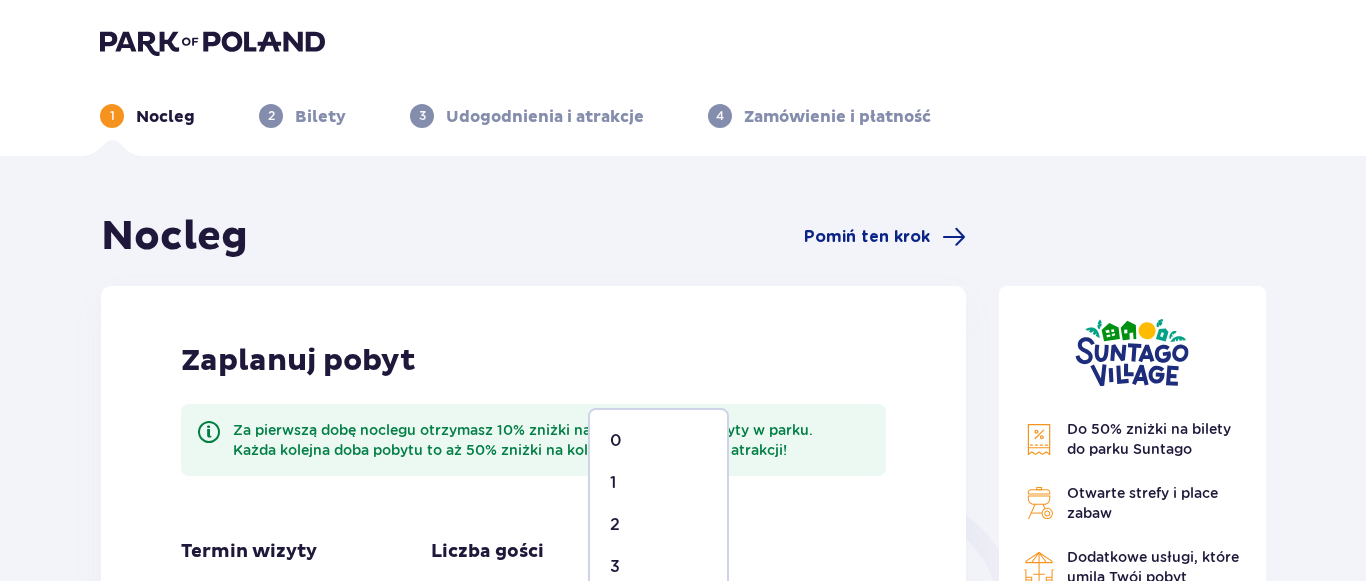 click on "1" at bounding box center [658, 483] 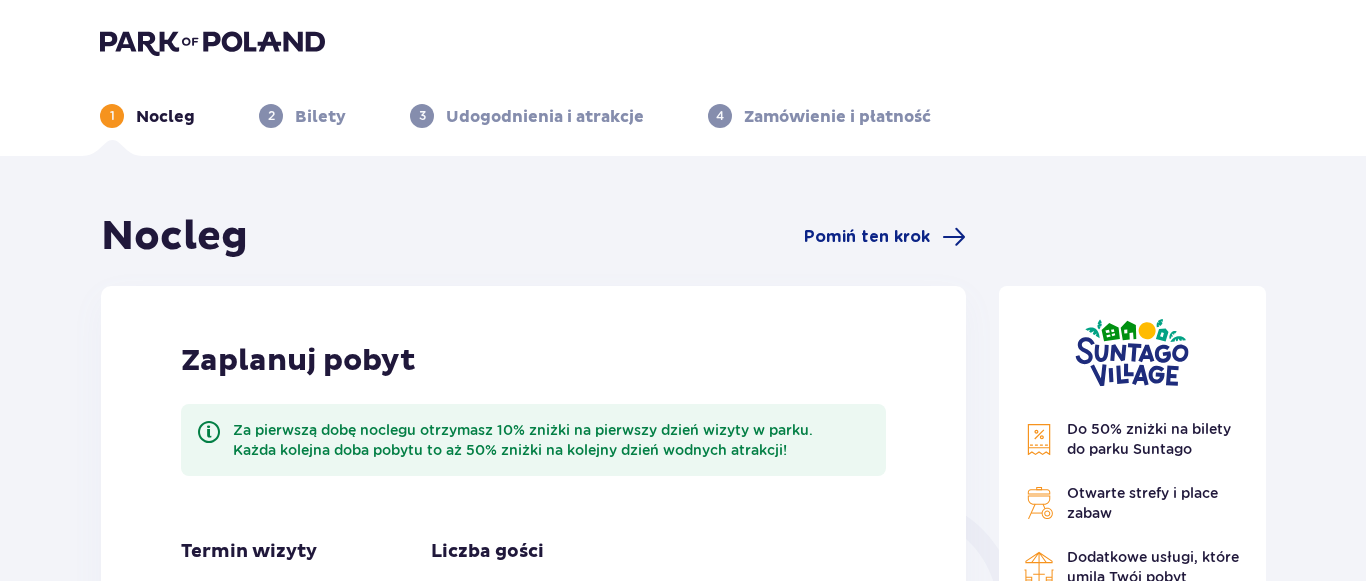 scroll, scrollTop: 204, scrollLeft: 0, axis: vertical 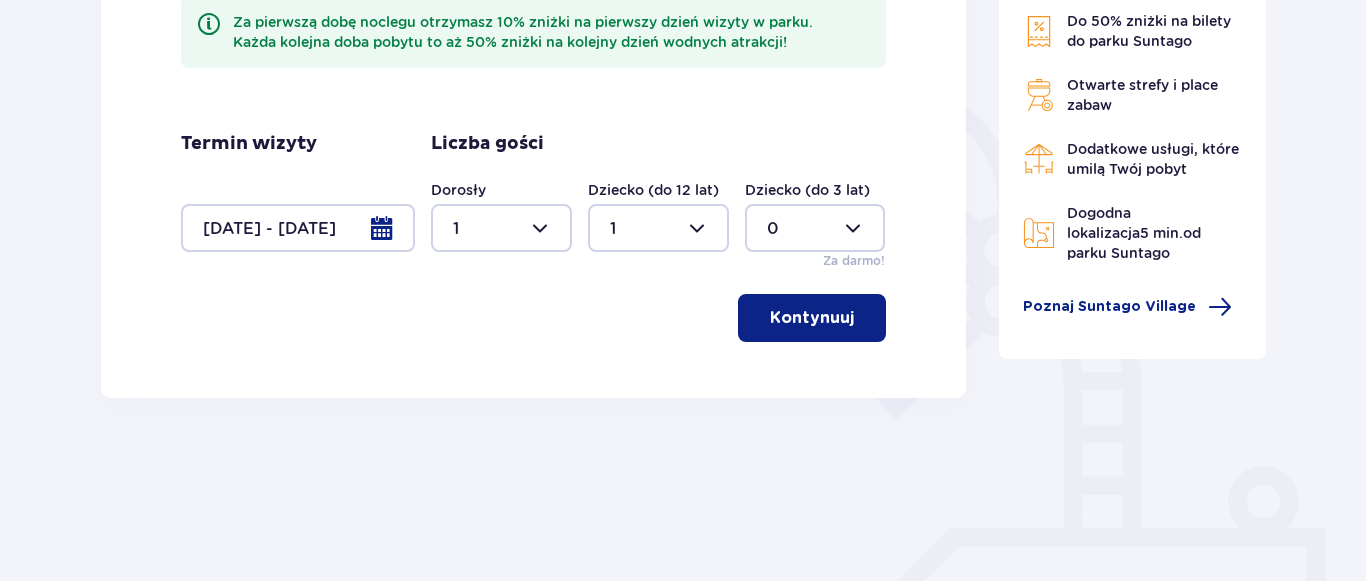 click at bounding box center [858, 318] 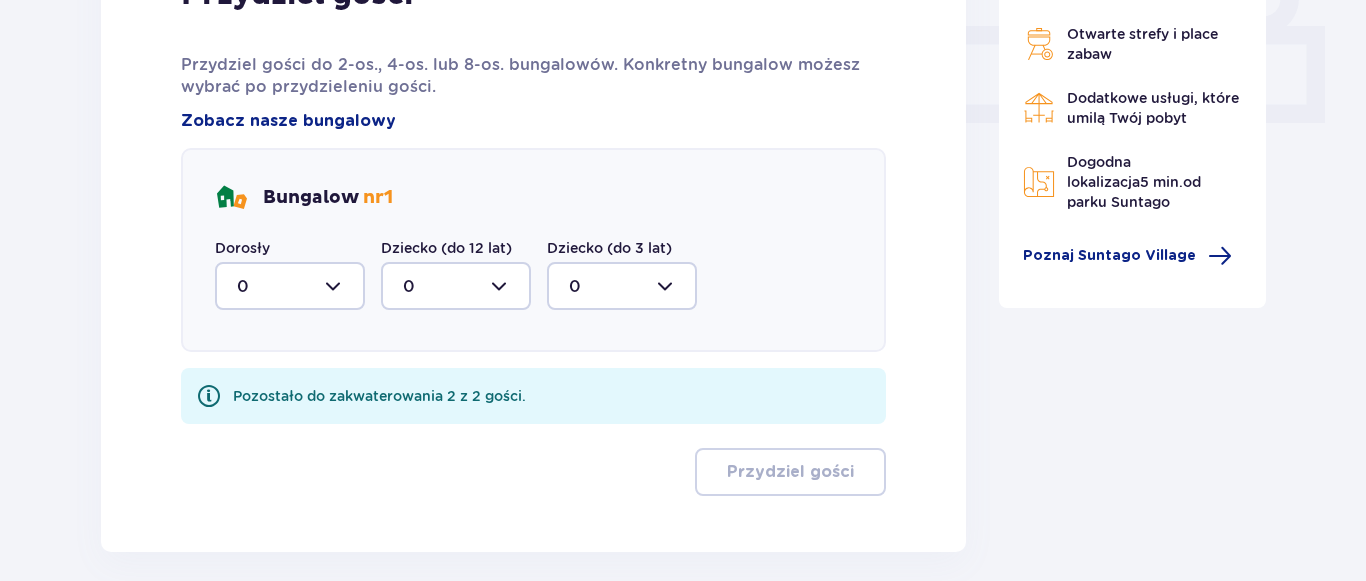 scroll, scrollTop: 797, scrollLeft: 0, axis: vertical 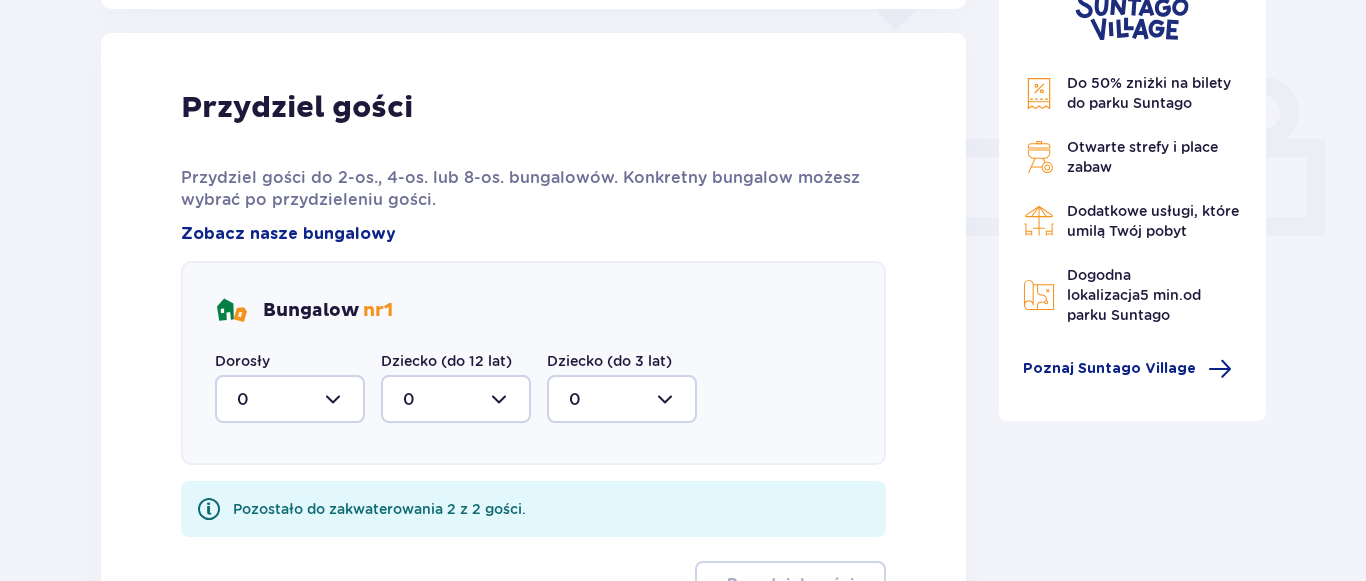 click at bounding box center (290, 399) 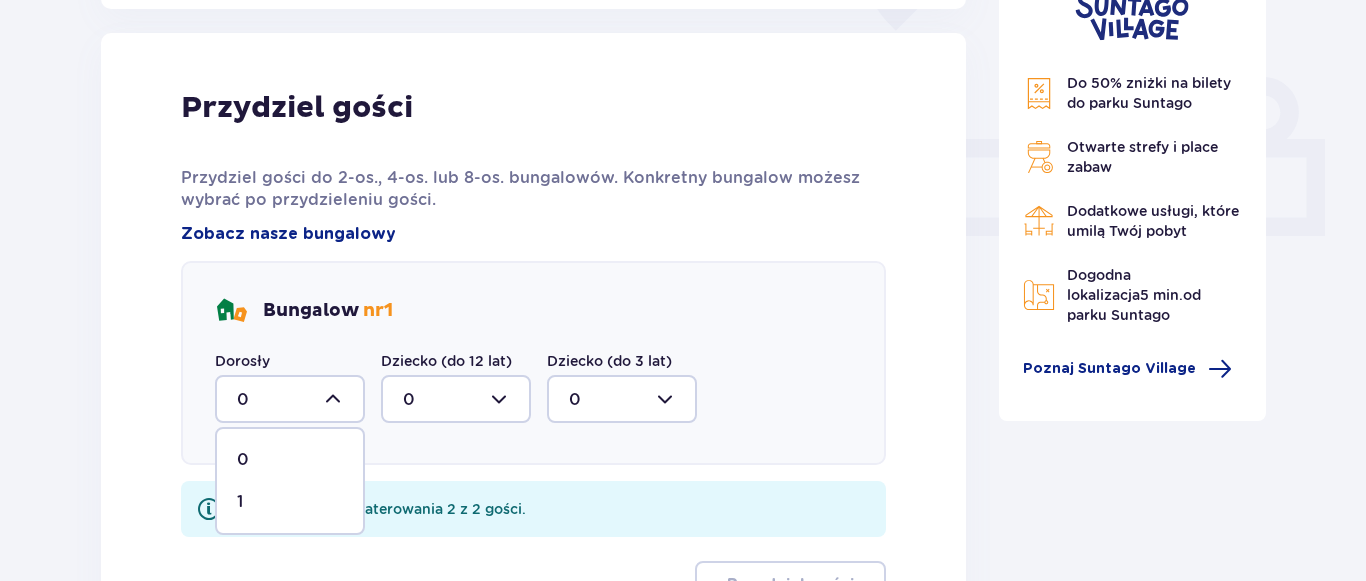 click on "1" at bounding box center (290, 502) 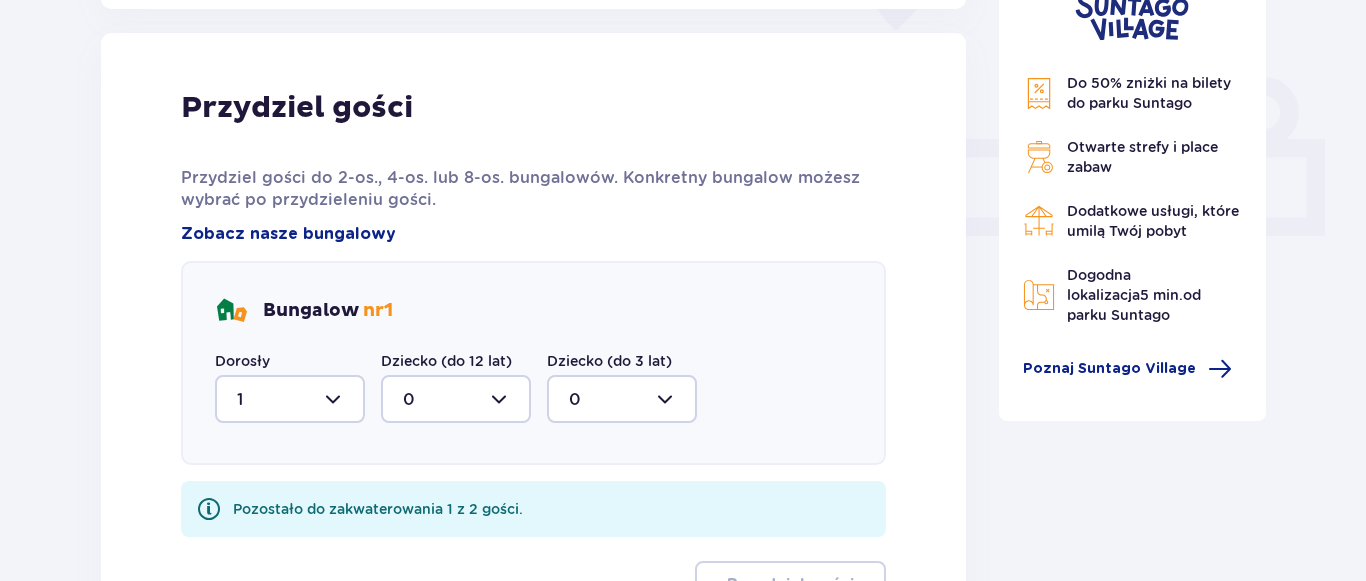 click at bounding box center (456, 399) 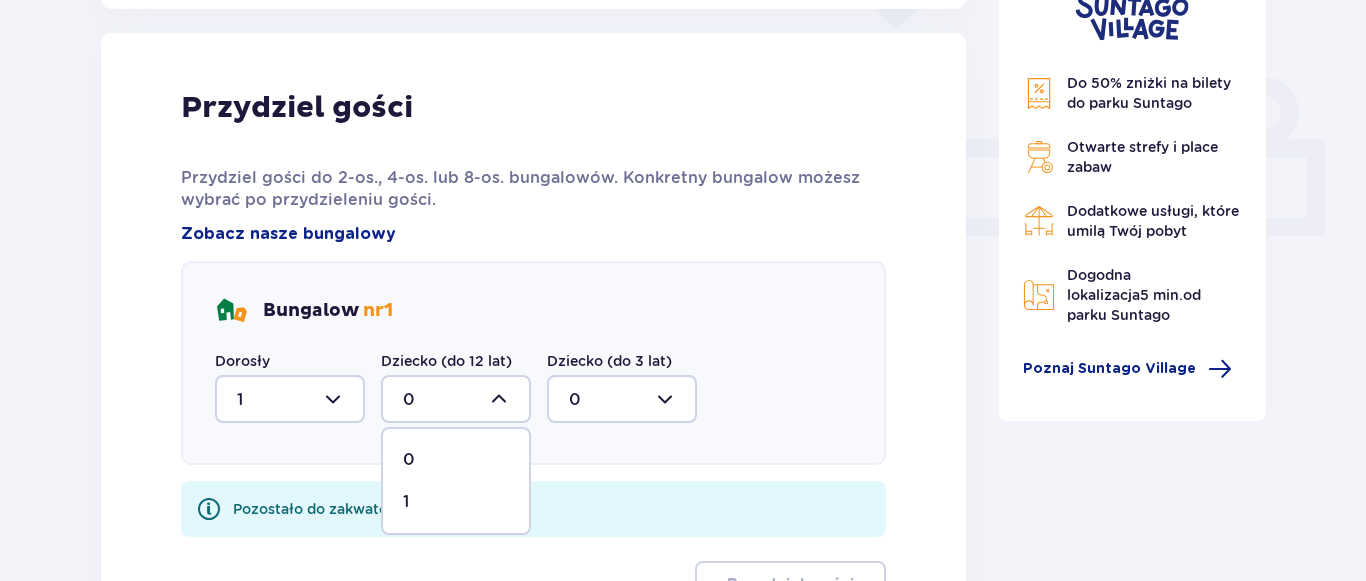 click on "1" at bounding box center (406, 502) 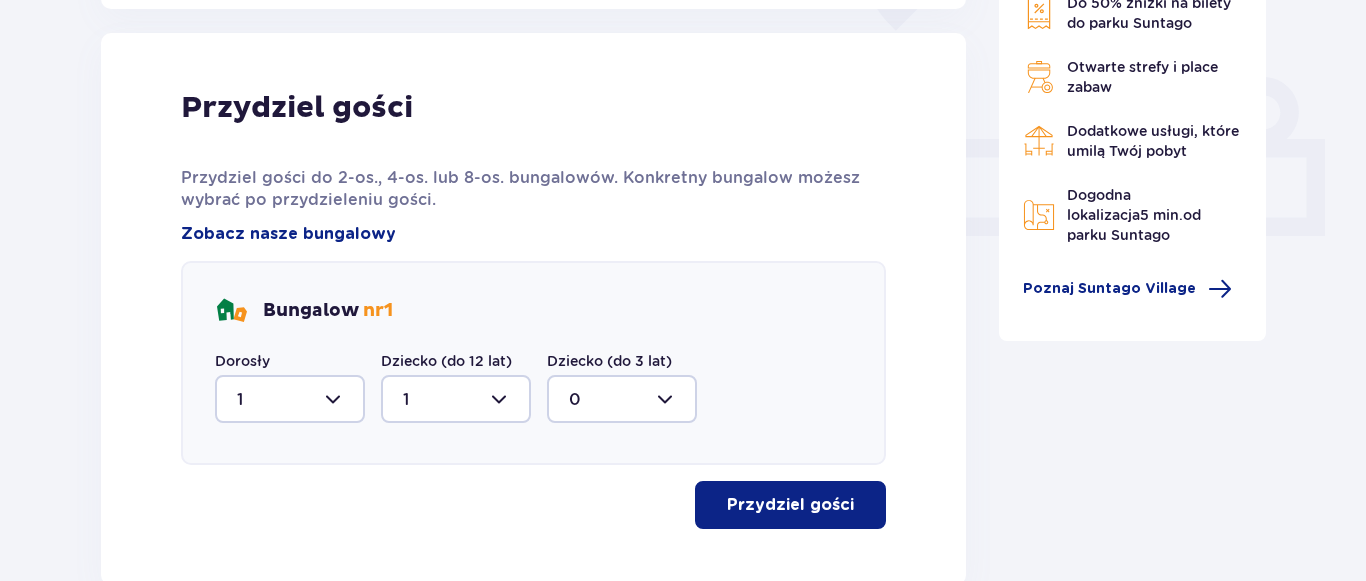 click on "Przydziel gości" at bounding box center [790, 505] 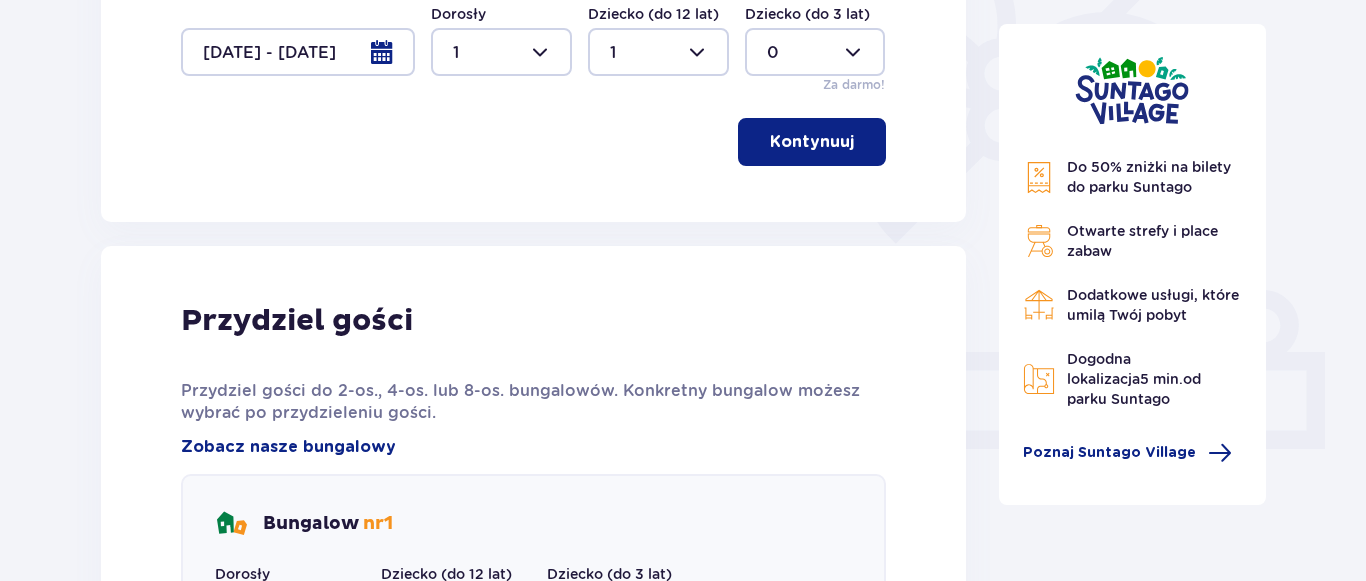 scroll, scrollTop: 714, scrollLeft: 0, axis: vertical 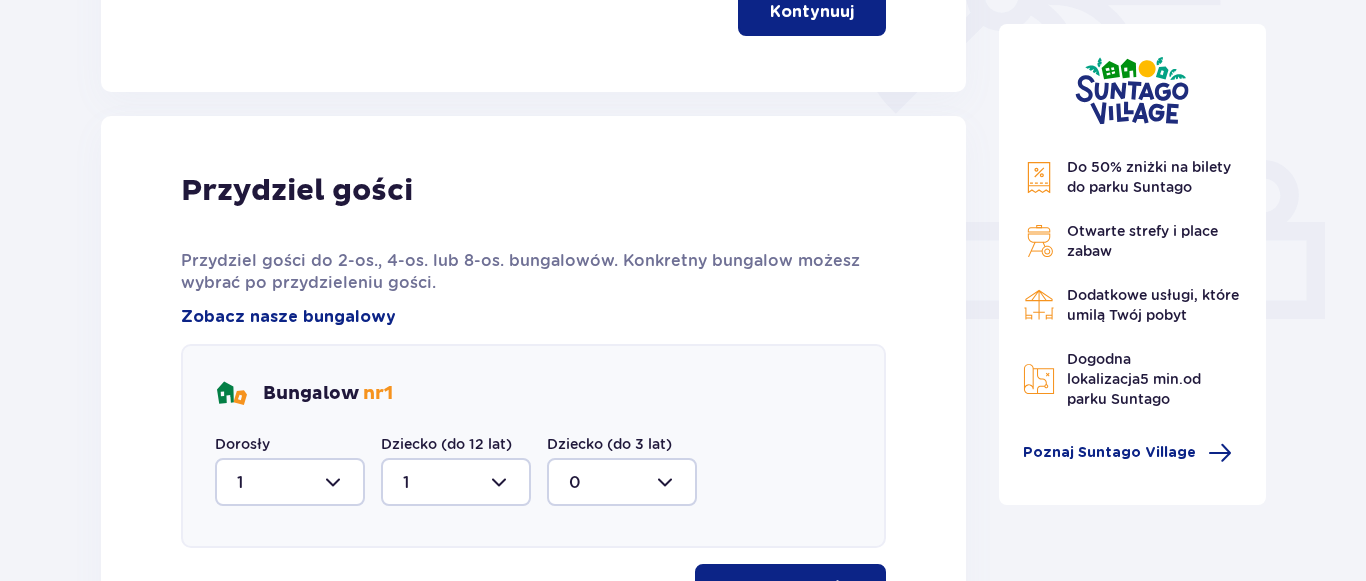 click on "Bungalow   nr  1" at bounding box center (533, 394) 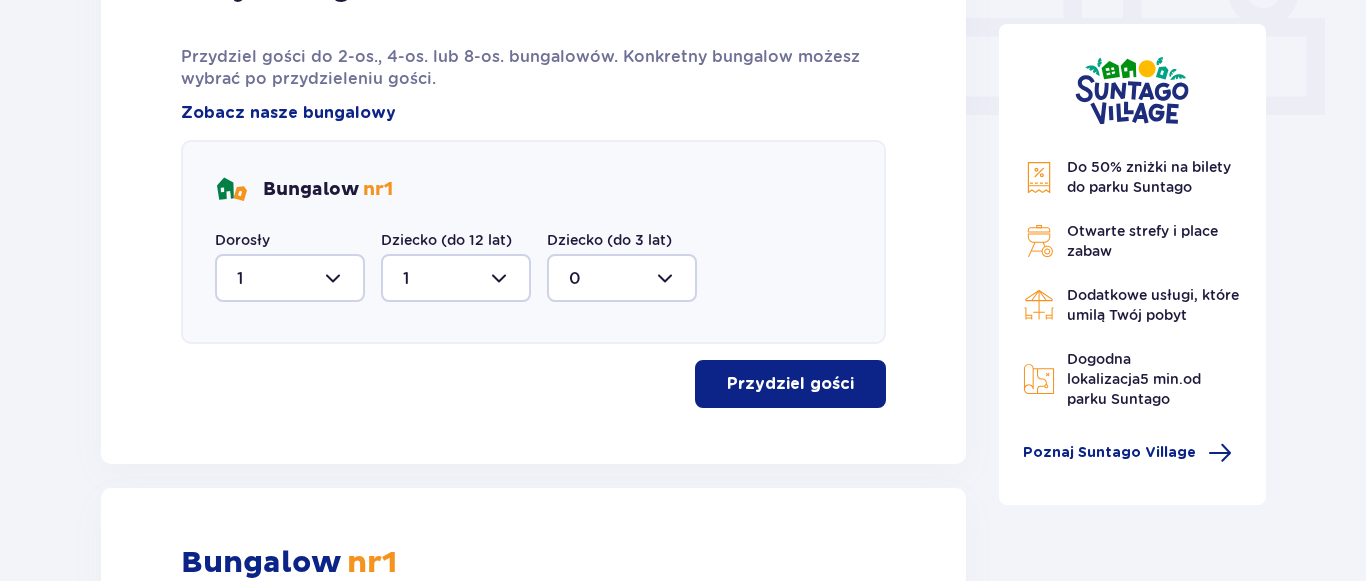 scroll, scrollTop: 1428, scrollLeft: 0, axis: vertical 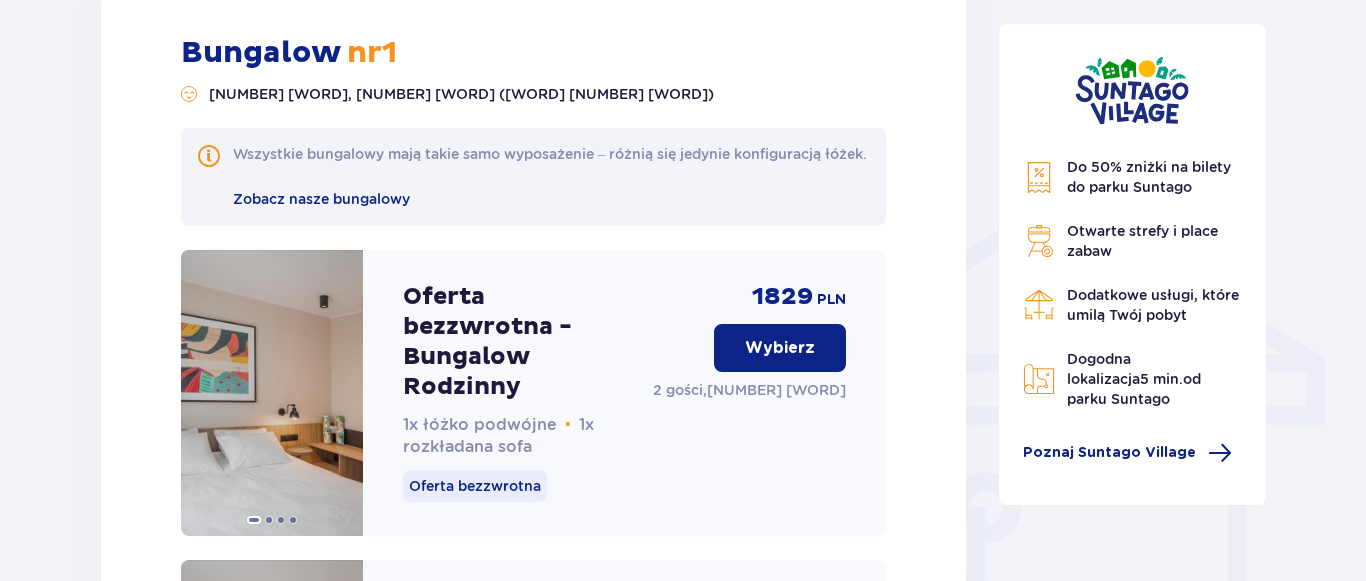 click on "Wybierz" at bounding box center [780, 348] 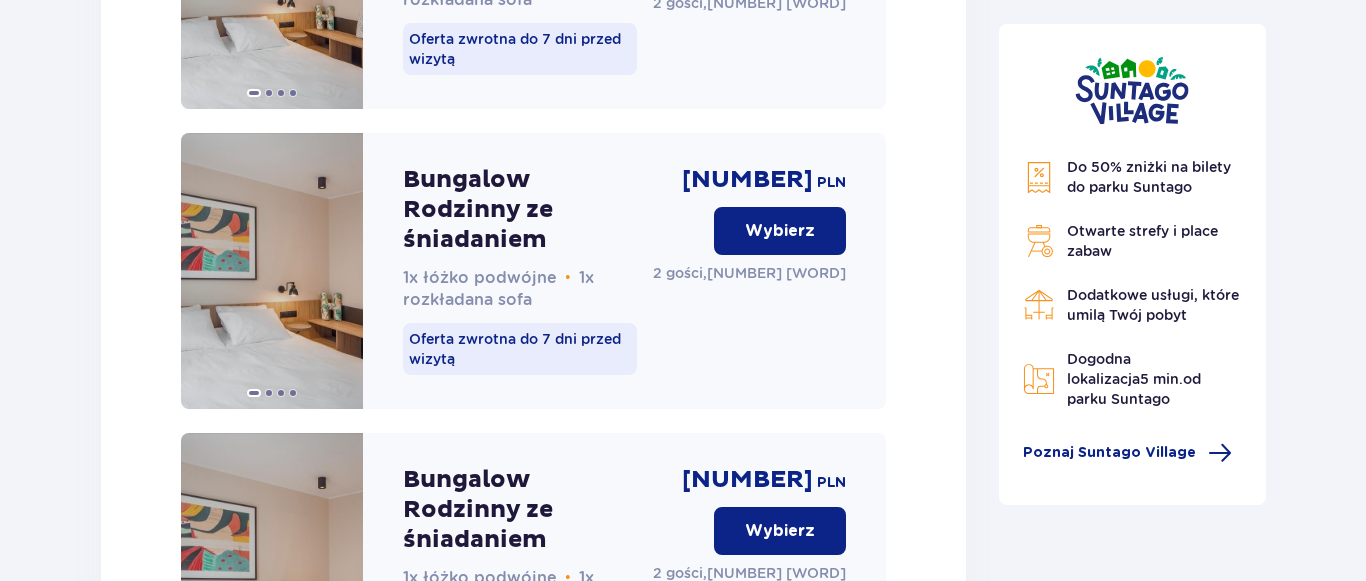 click on "Kontynuuj" at bounding box center (831, 853) 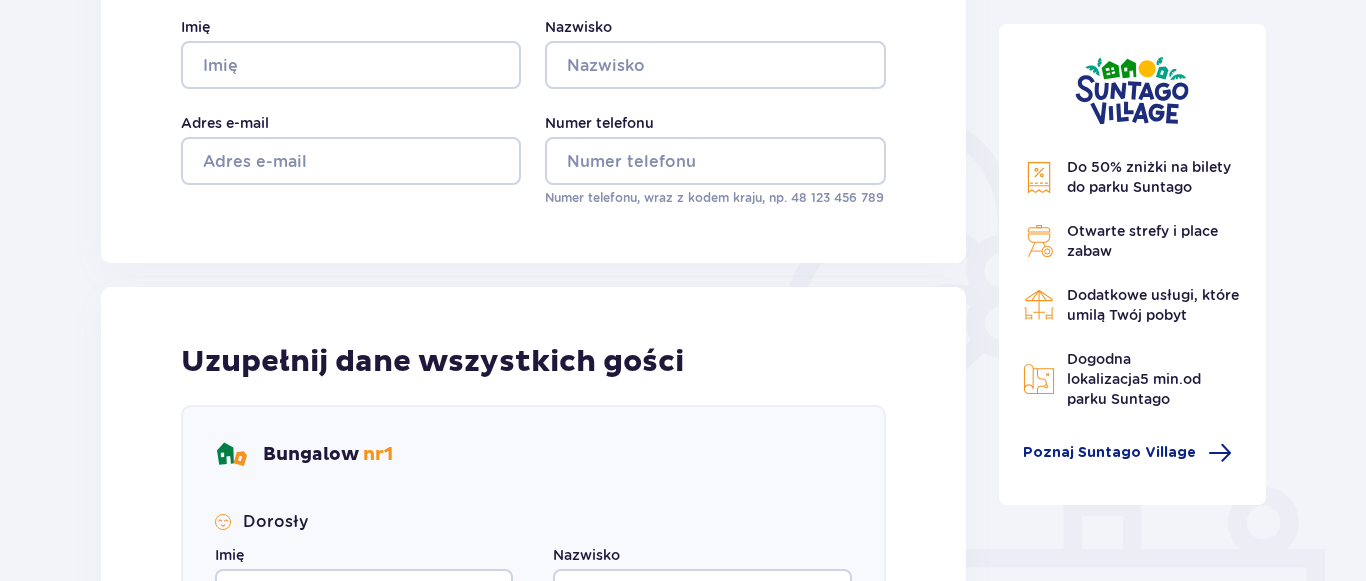scroll, scrollTop: 257, scrollLeft: 0, axis: vertical 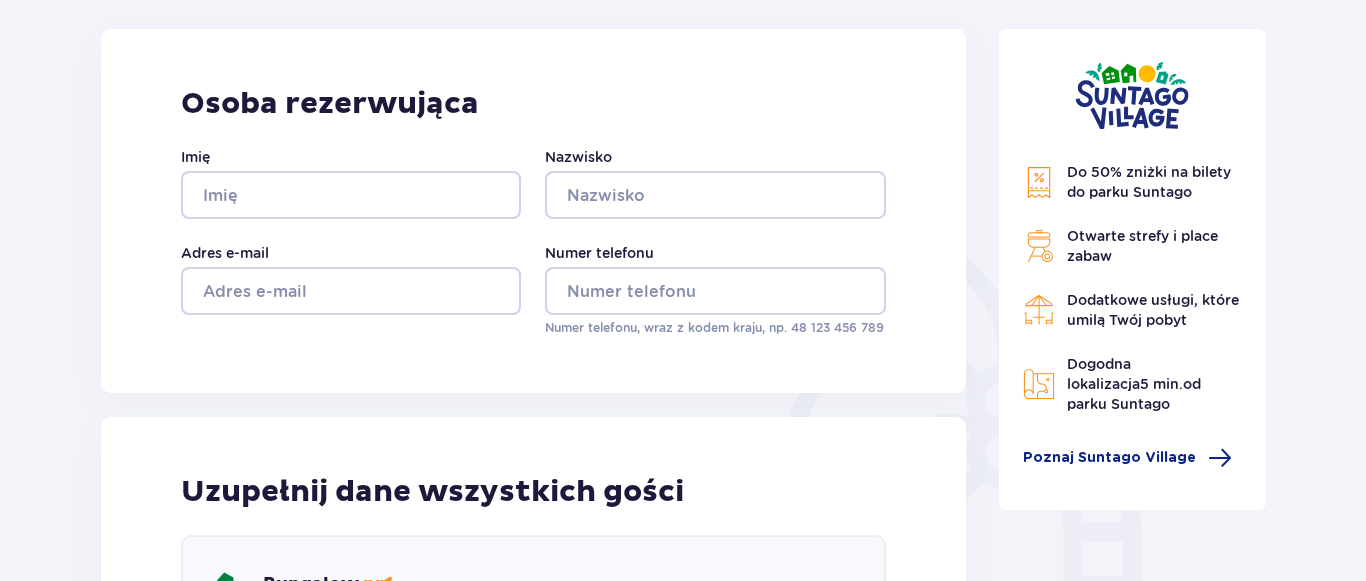 click on "Do 50% zniżki na bilety do parku Suntago" at bounding box center (1149, 182) 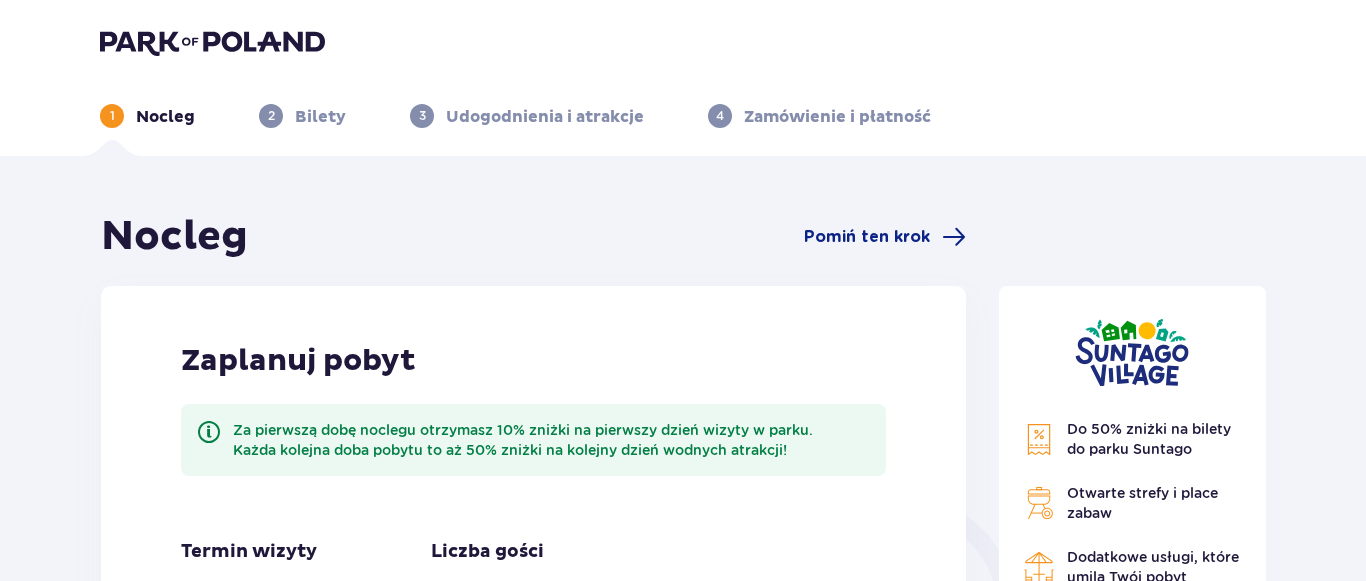 scroll, scrollTop: 530, scrollLeft: 0, axis: vertical 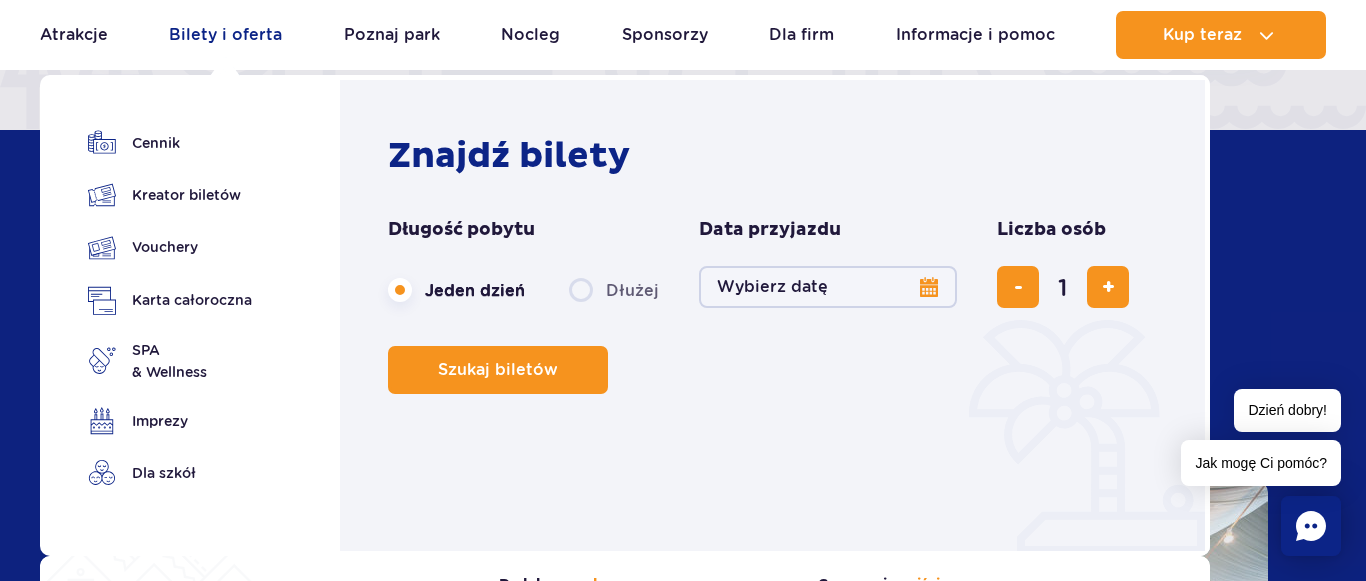 click on "Bilety i oferta" at bounding box center [225, 35] 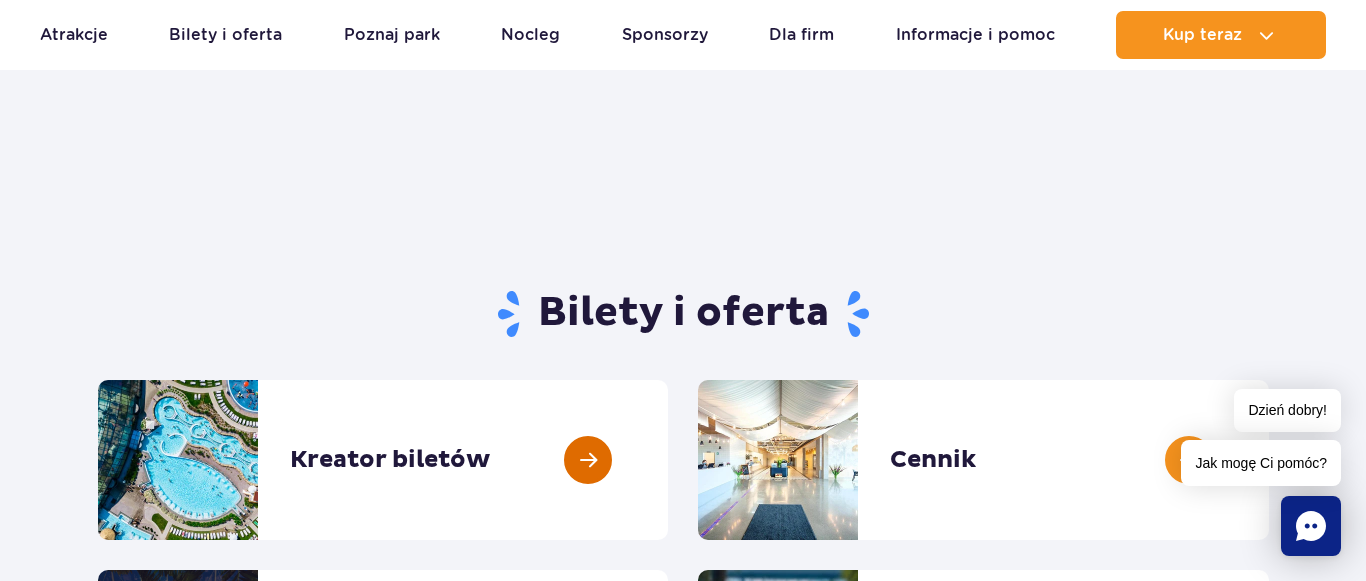 scroll, scrollTop: 306, scrollLeft: 0, axis: vertical 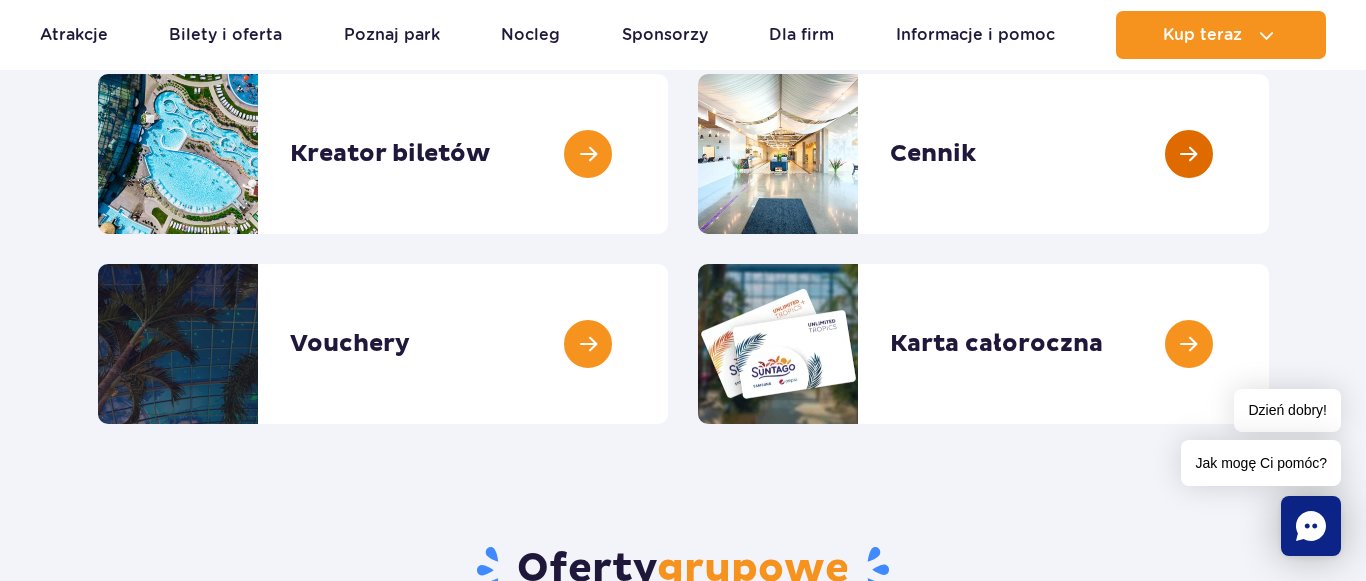 click at bounding box center [1269, 154] 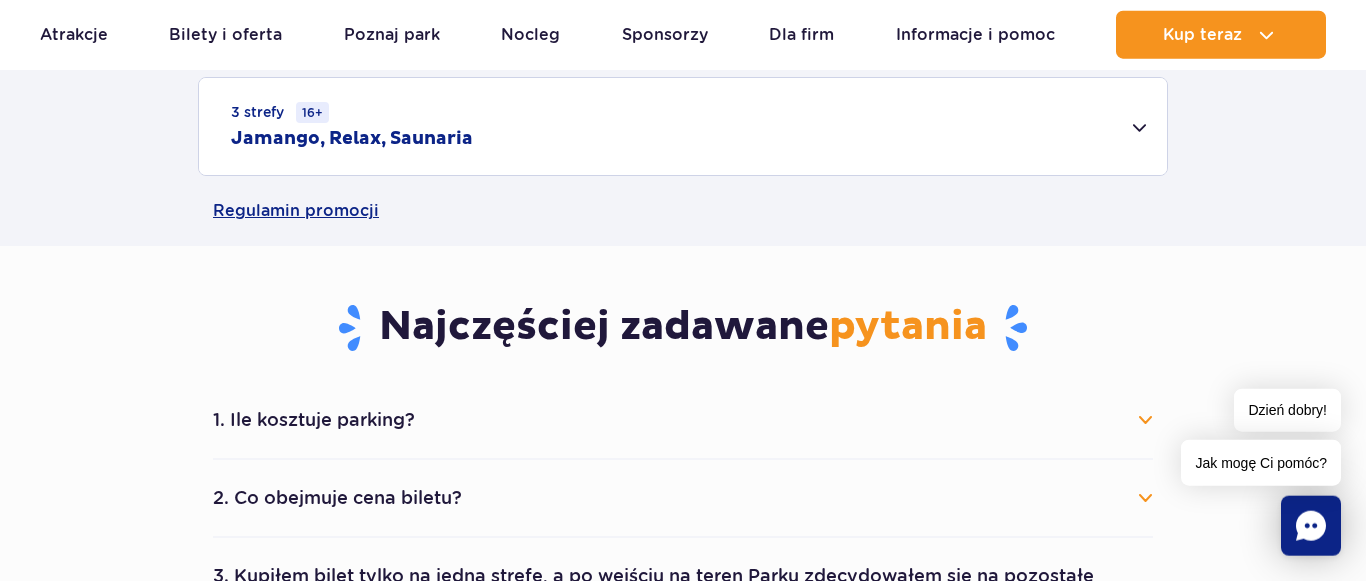 scroll, scrollTop: 918, scrollLeft: 0, axis: vertical 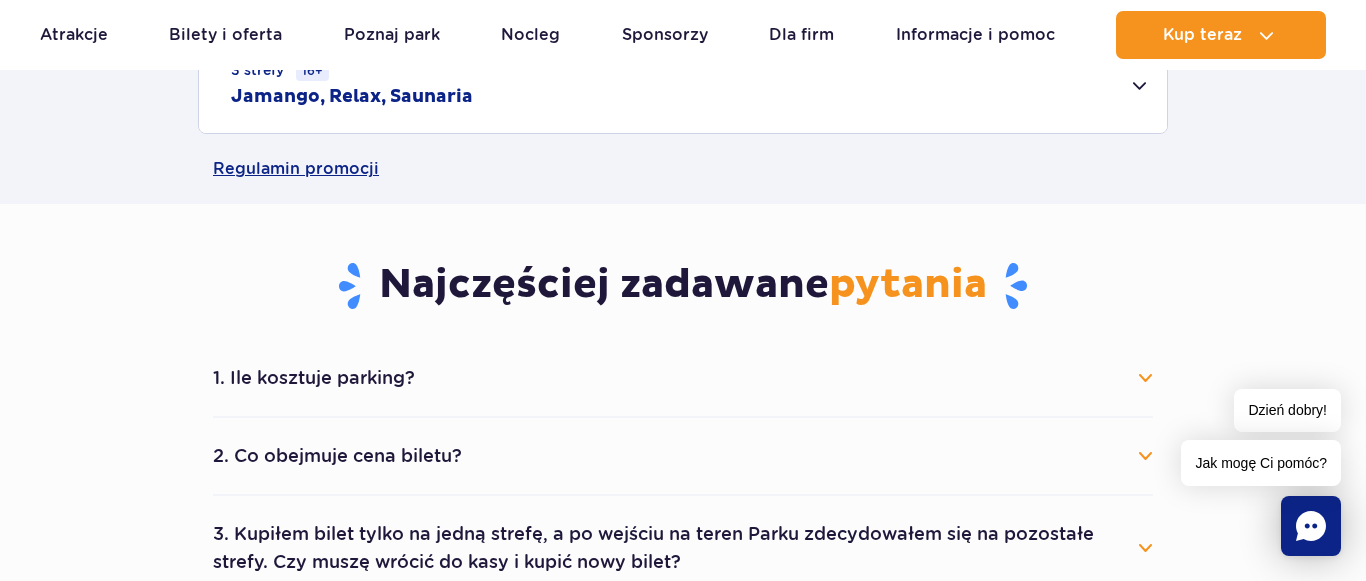 click on "2. Co obejmuje cena biletu?" at bounding box center [683, 456] 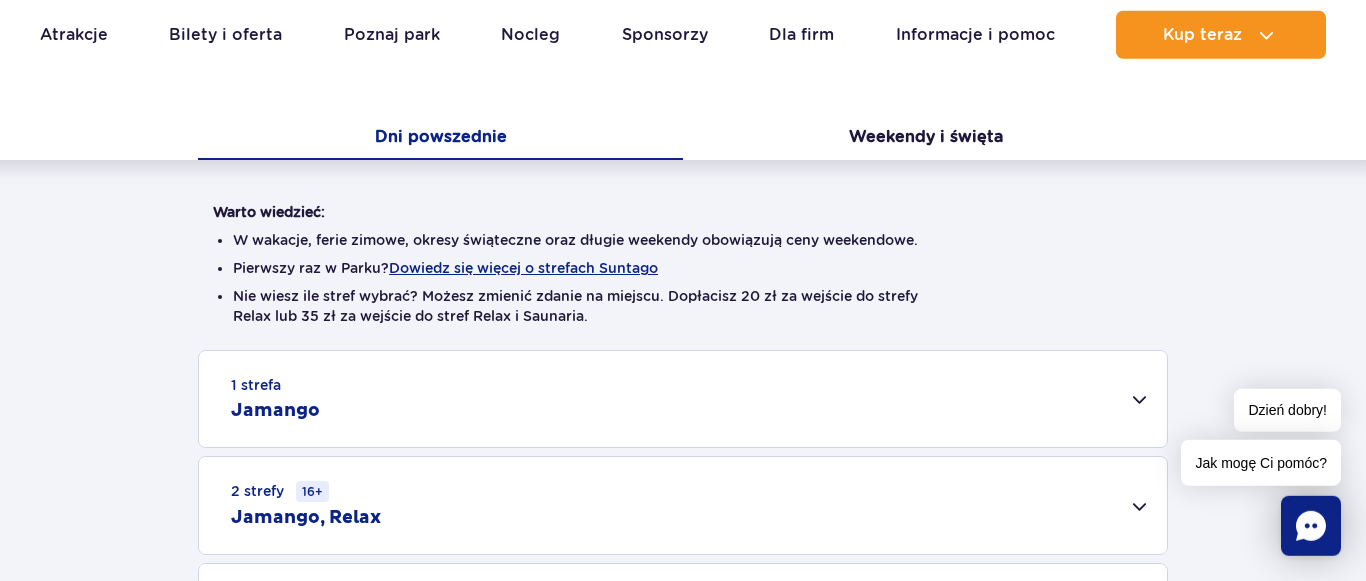 scroll, scrollTop: 0, scrollLeft: 0, axis: both 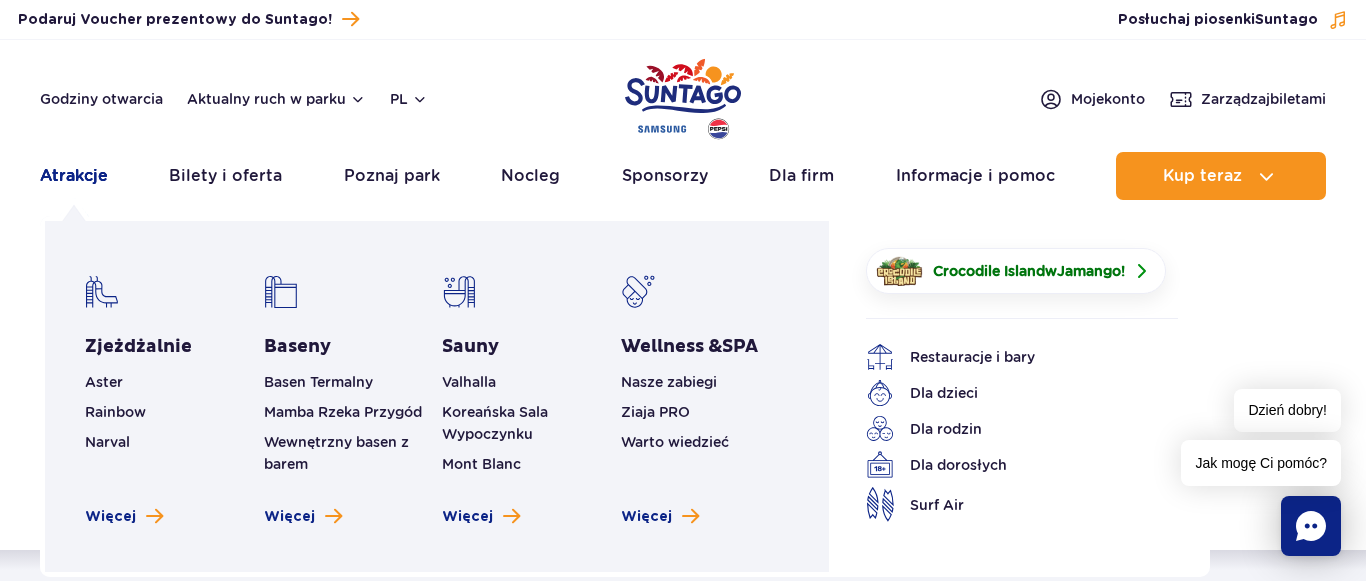 click on "Atrakcje" at bounding box center [74, 176] 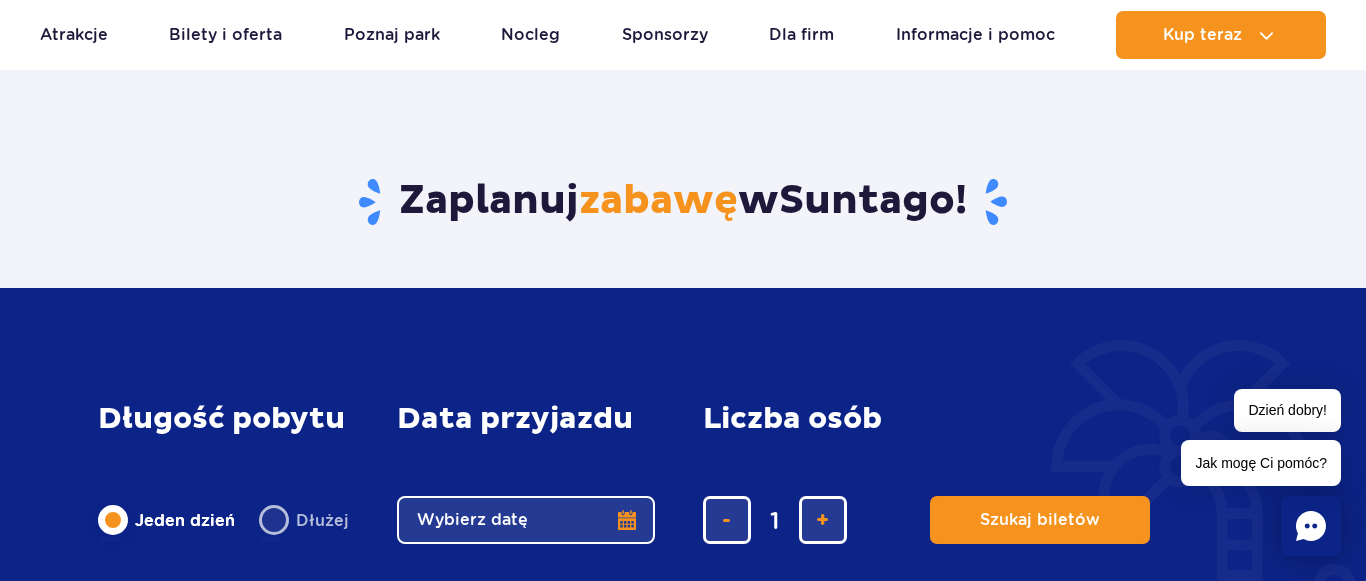 scroll, scrollTop: 408, scrollLeft: 0, axis: vertical 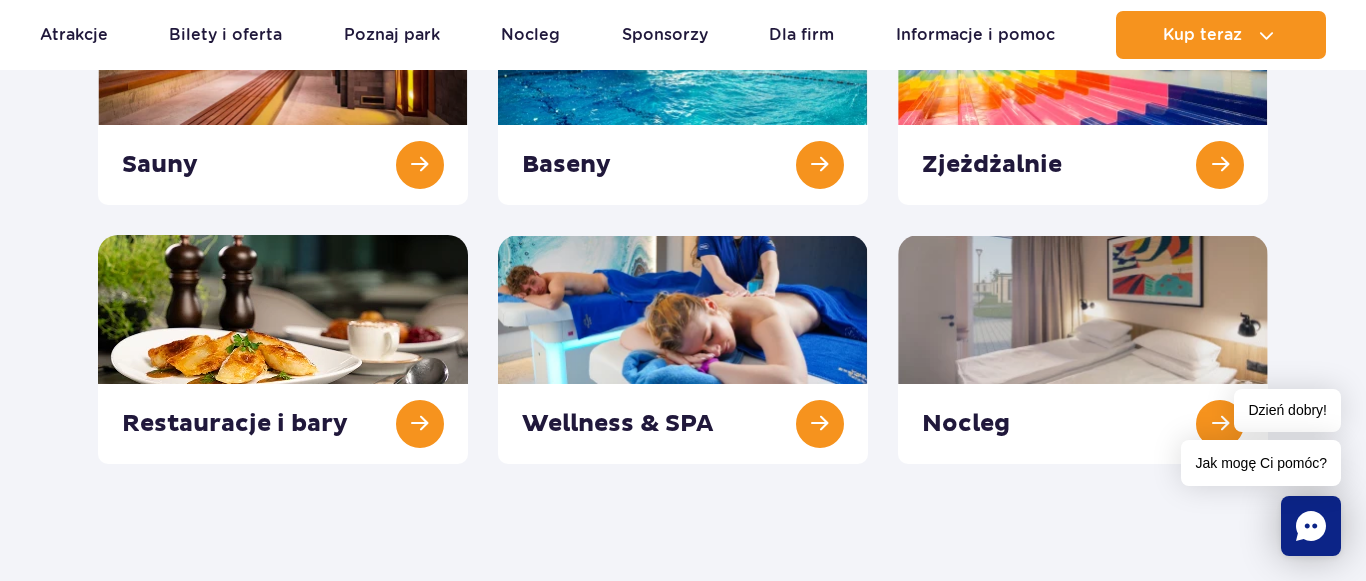 click on "Dzień dobry! Jak mogę Ci pomóc?" at bounding box center (1261, 437) 